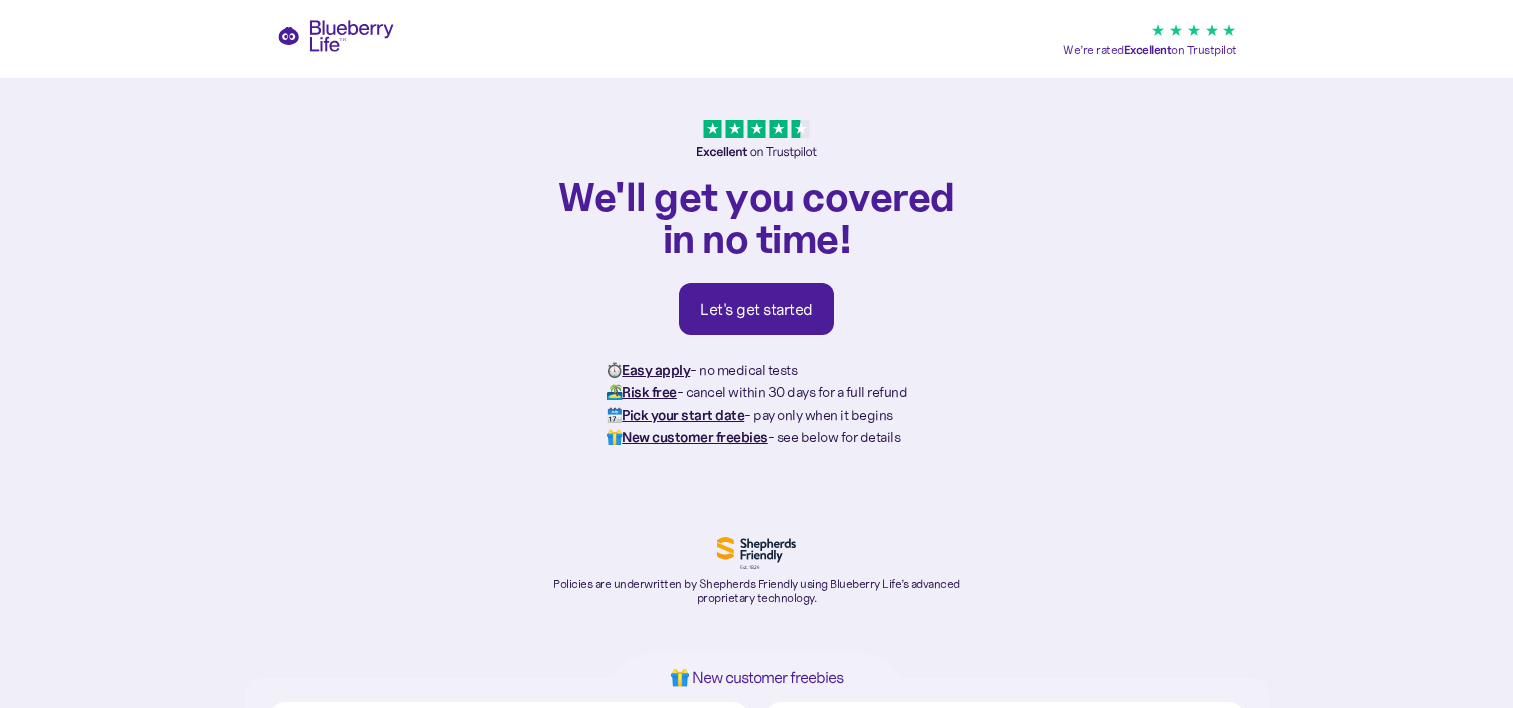 scroll, scrollTop: 0, scrollLeft: 0, axis: both 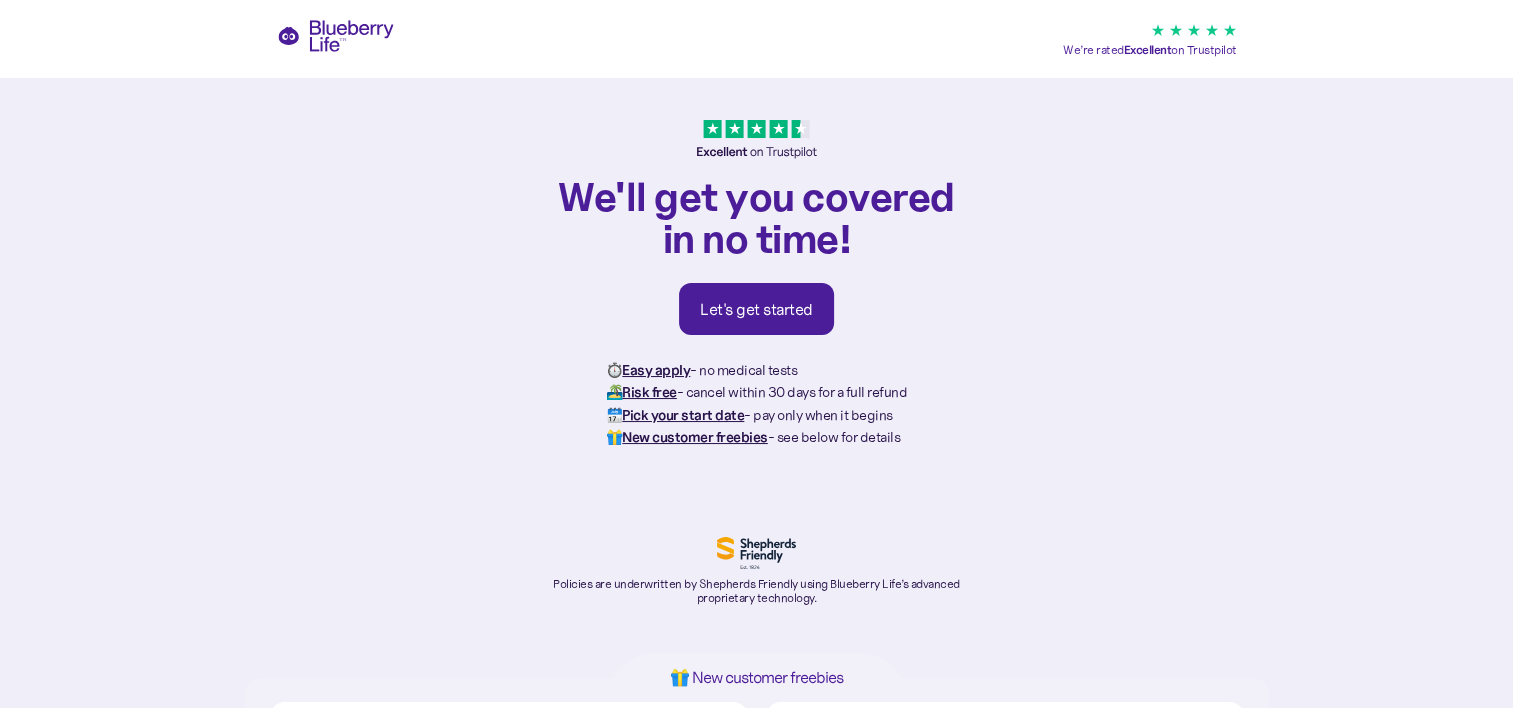 click on "Let's get started" at bounding box center (756, 309) 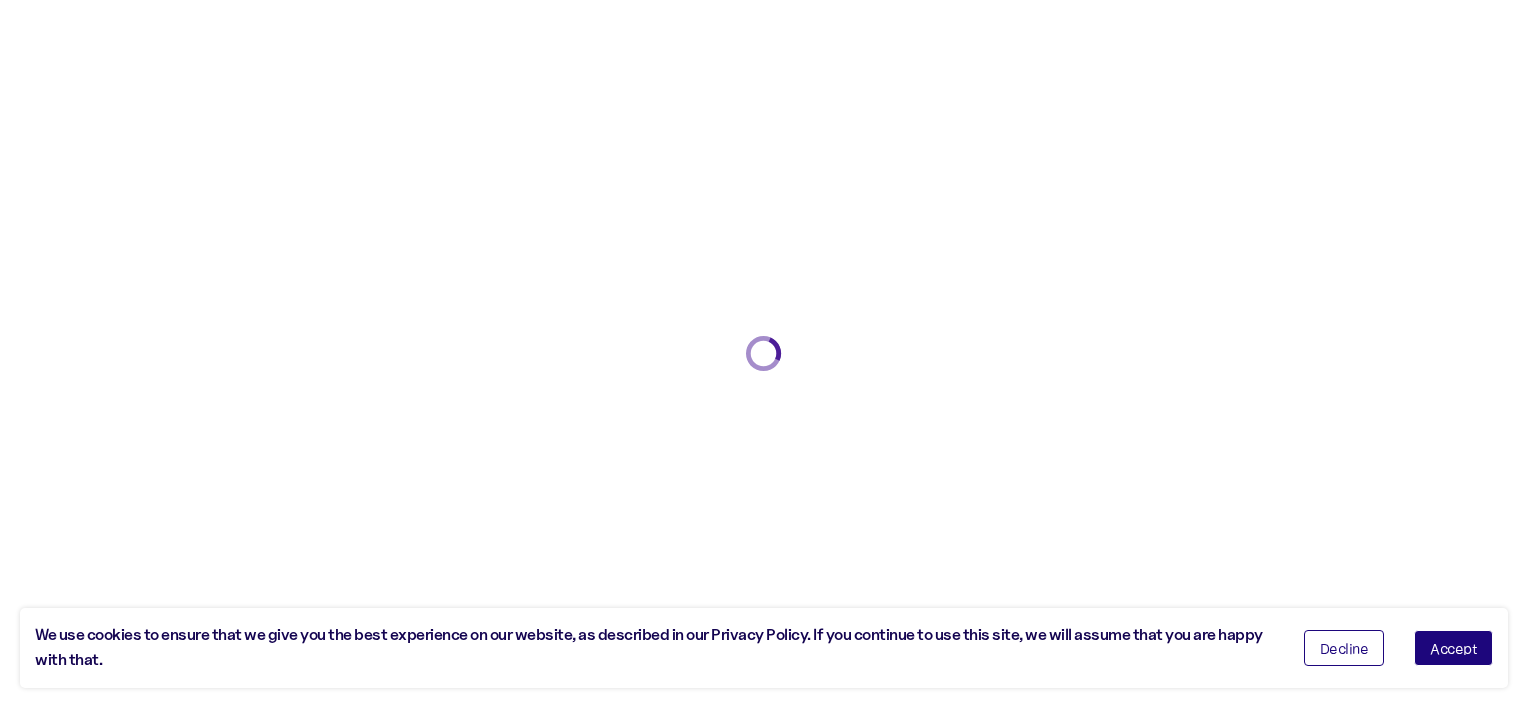 scroll, scrollTop: 0, scrollLeft: 0, axis: both 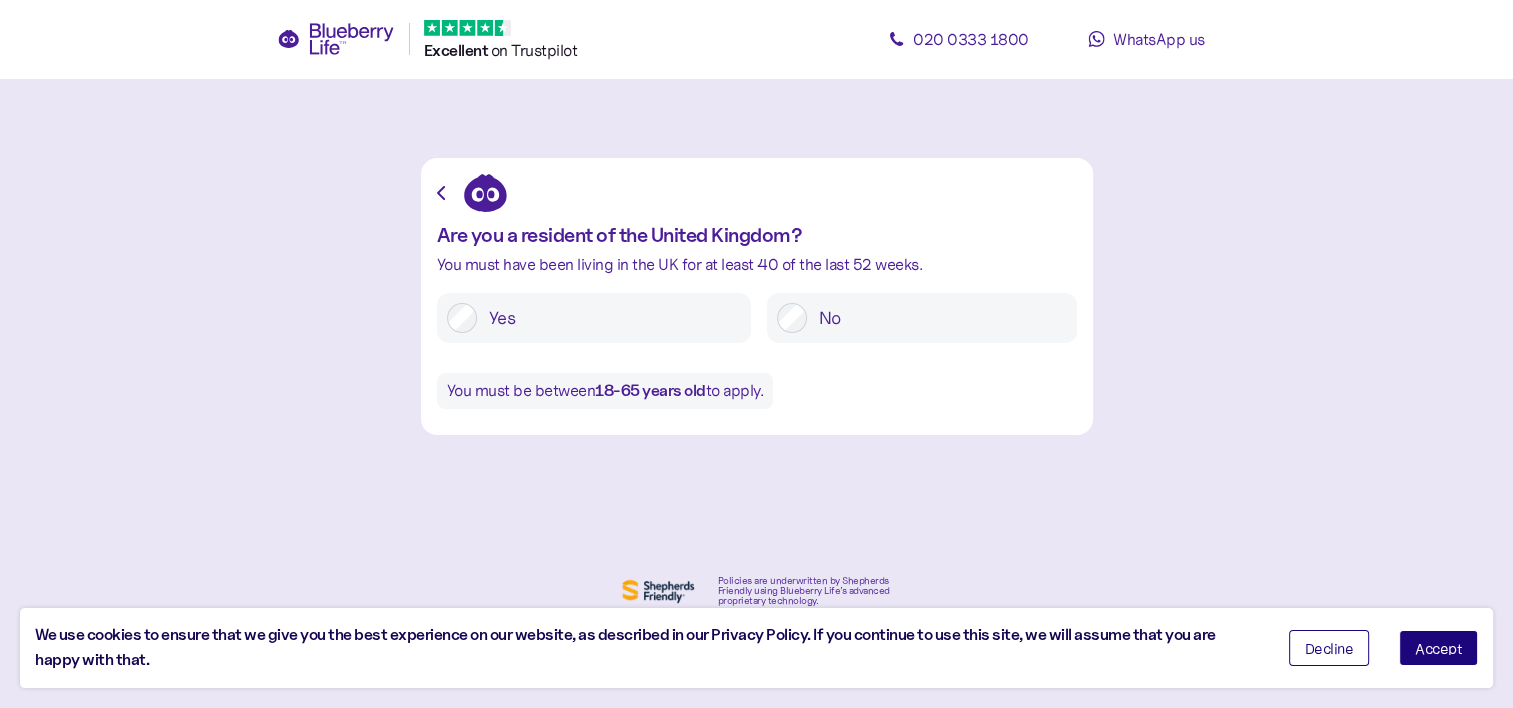 click on "Accept" at bounding box center (1438, 648) 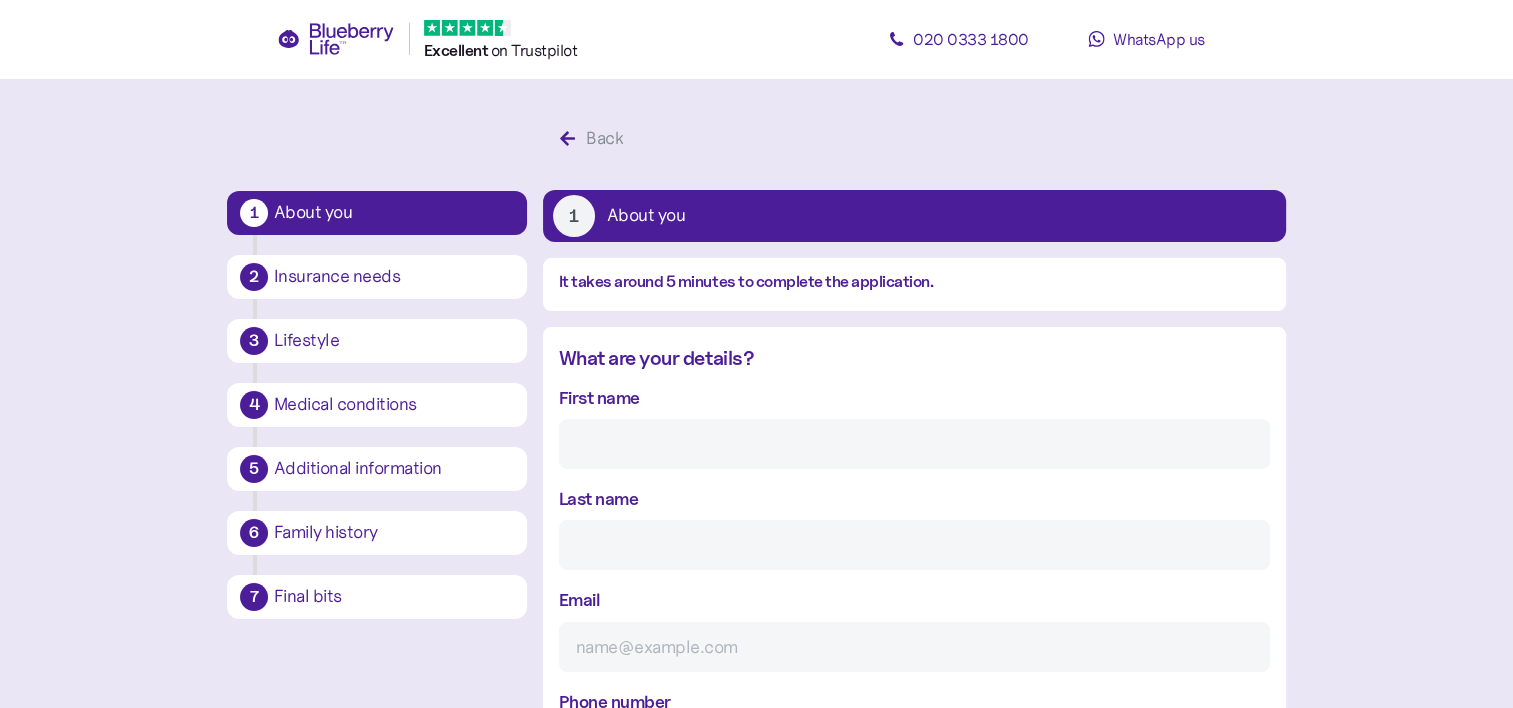 scroll, scrollTop: 38, scrollLeft: 0, axis: vertical 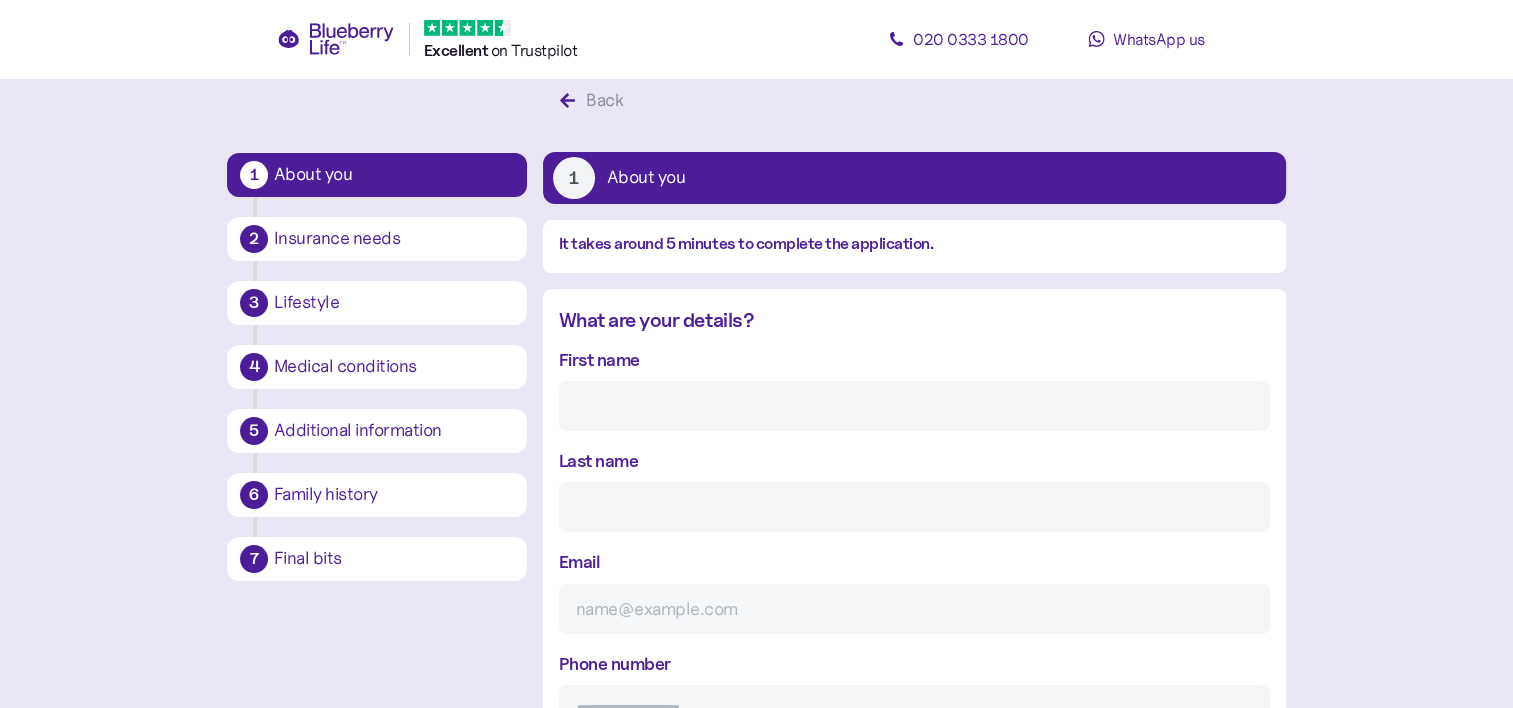 click on "First name" at bounding box center (914, 388) 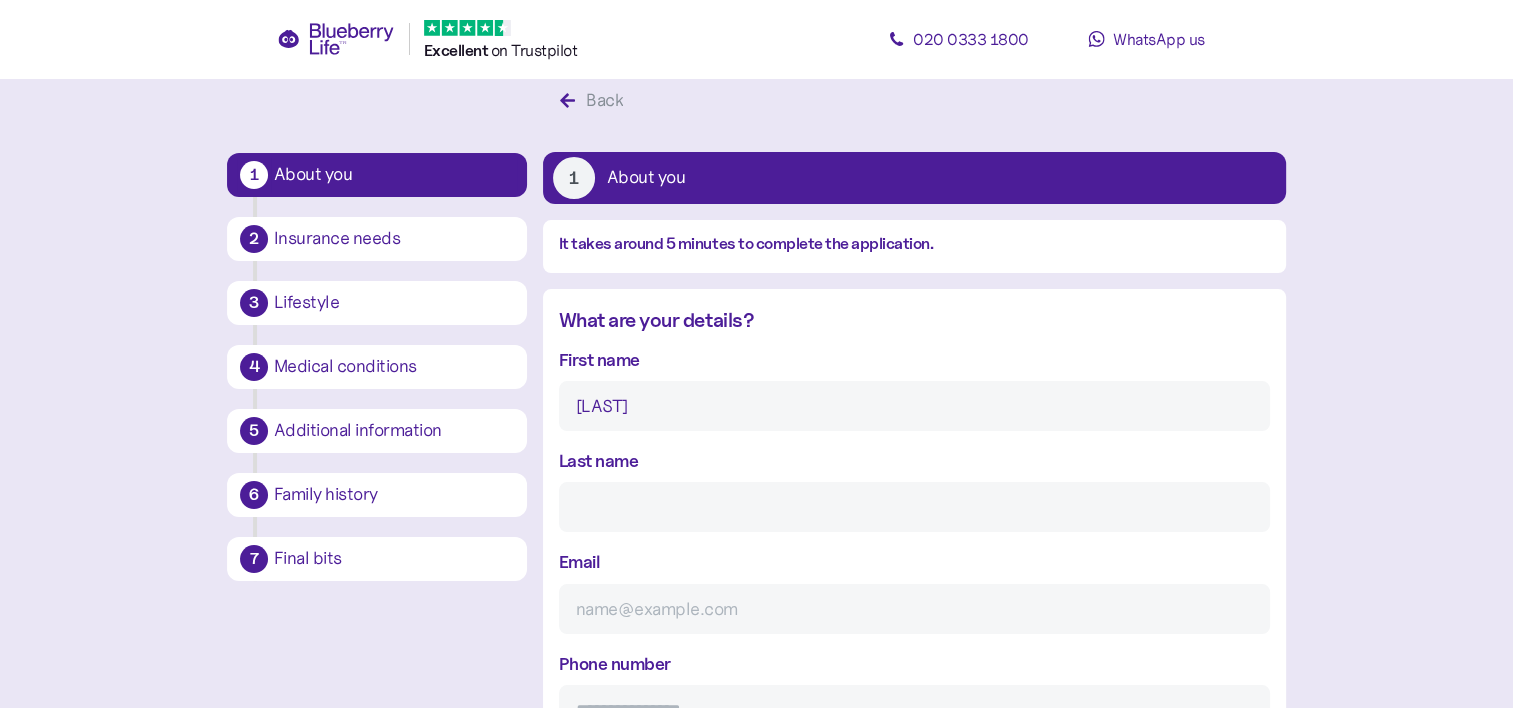 type on "[LAST]" 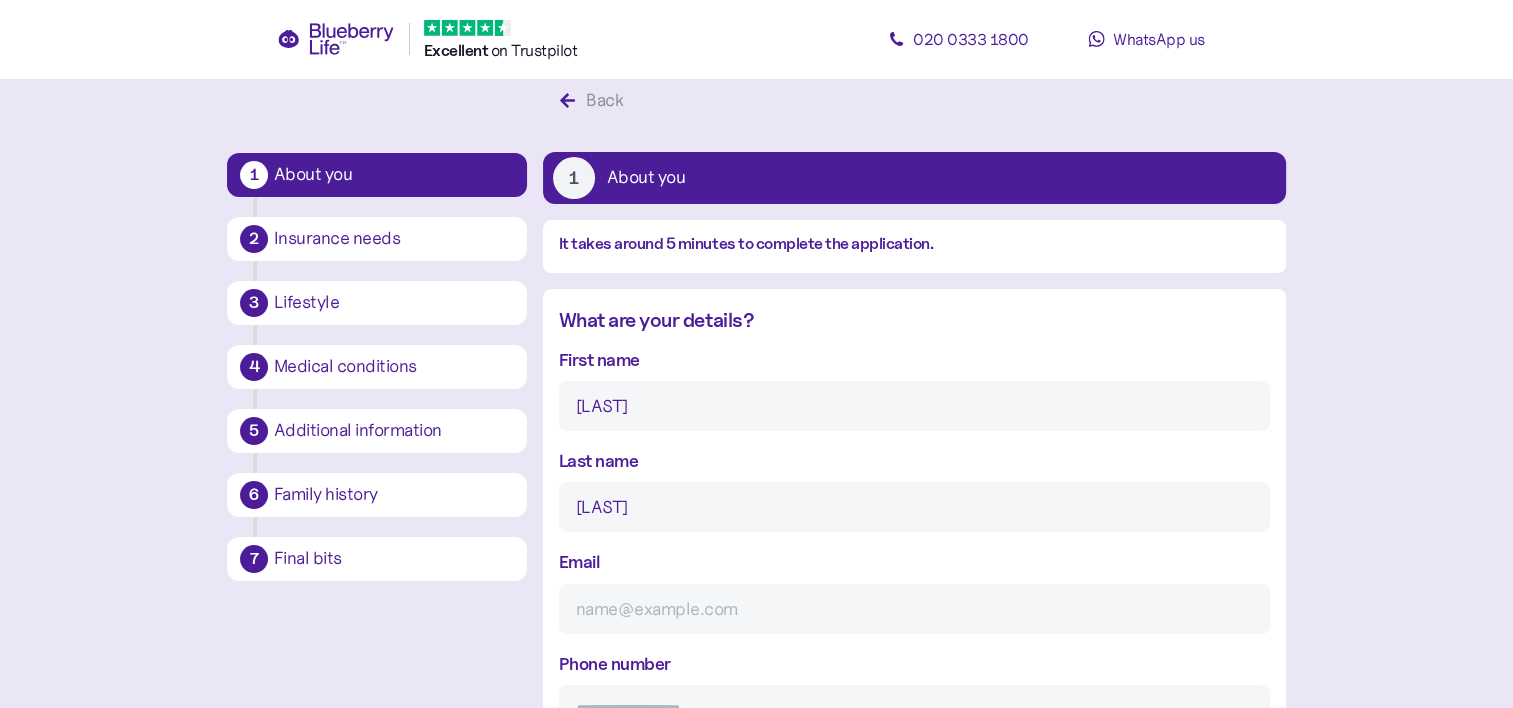 type on "[EMAIL]" 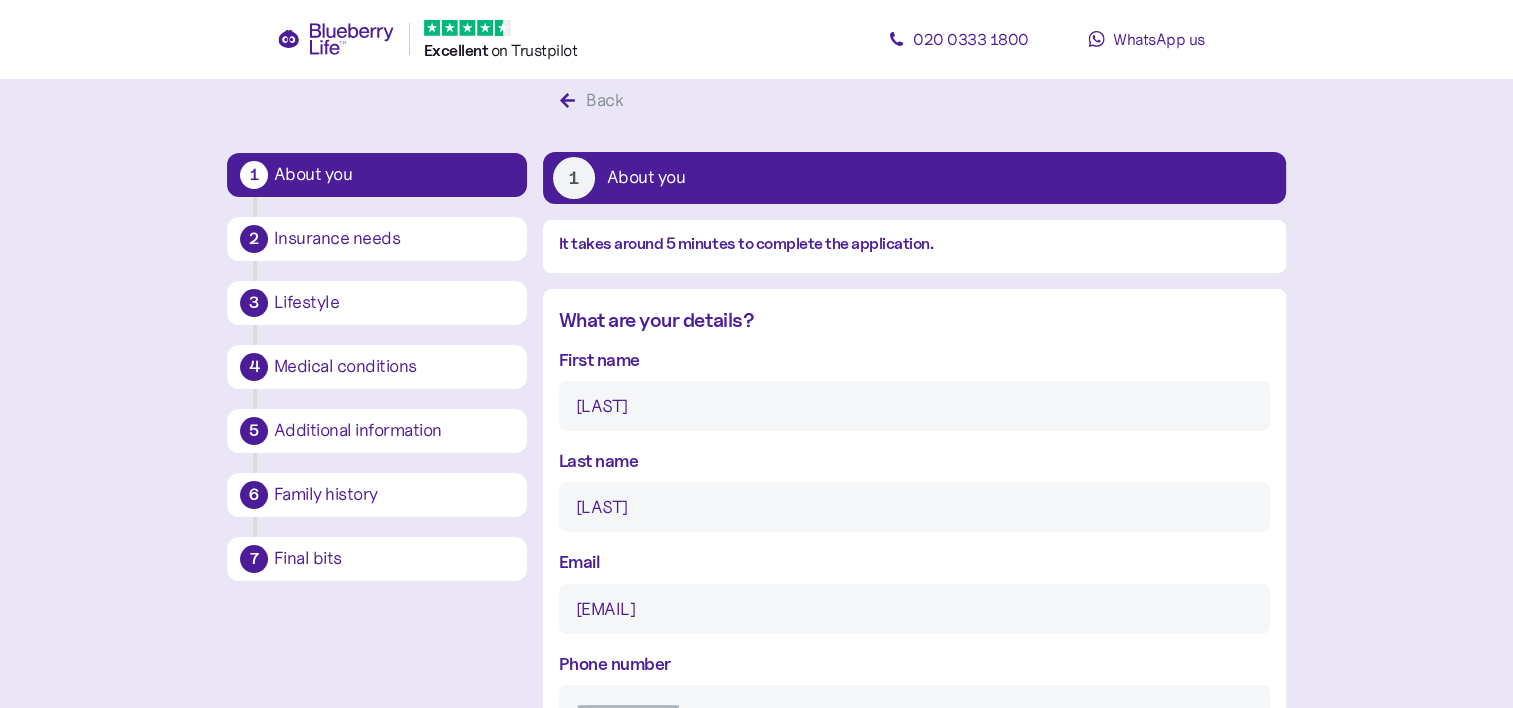 type on "**********" 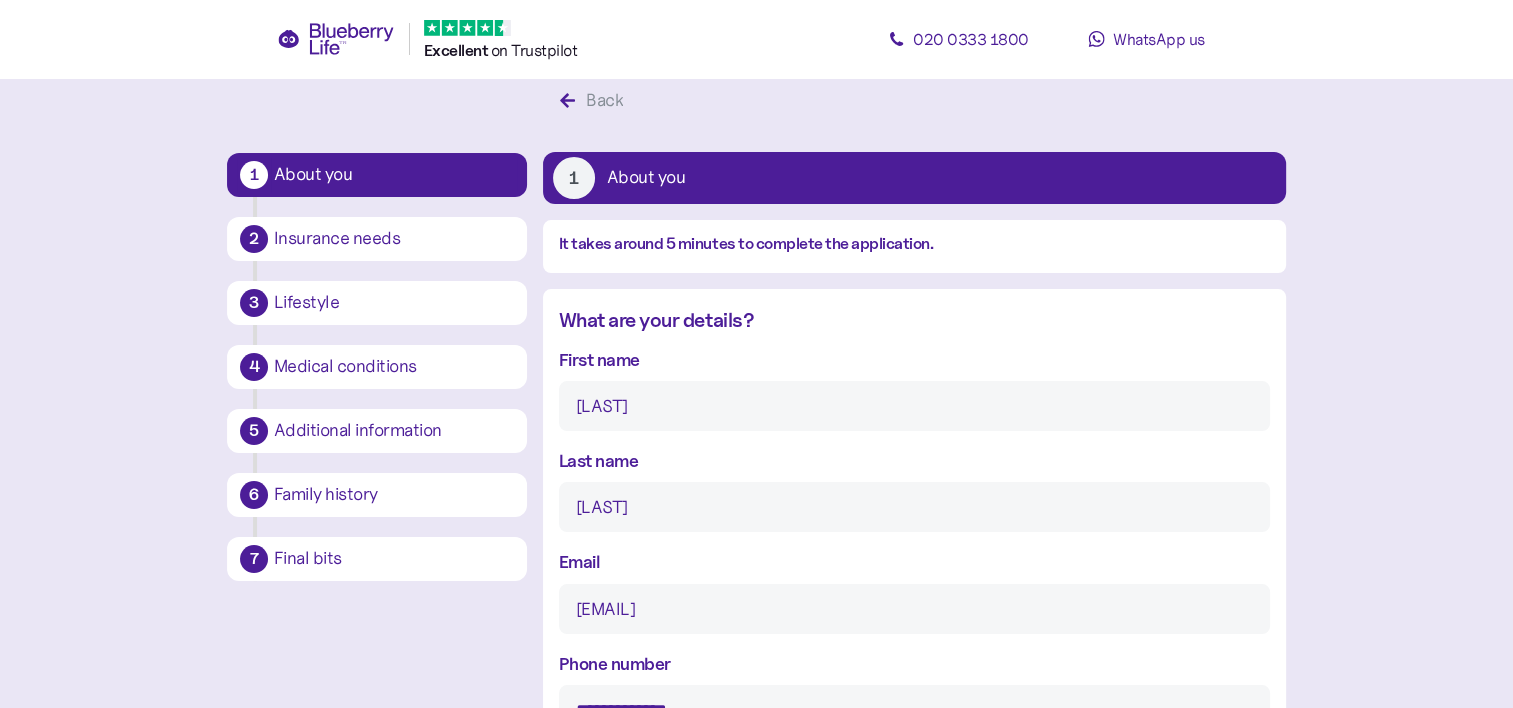 type on "**********" 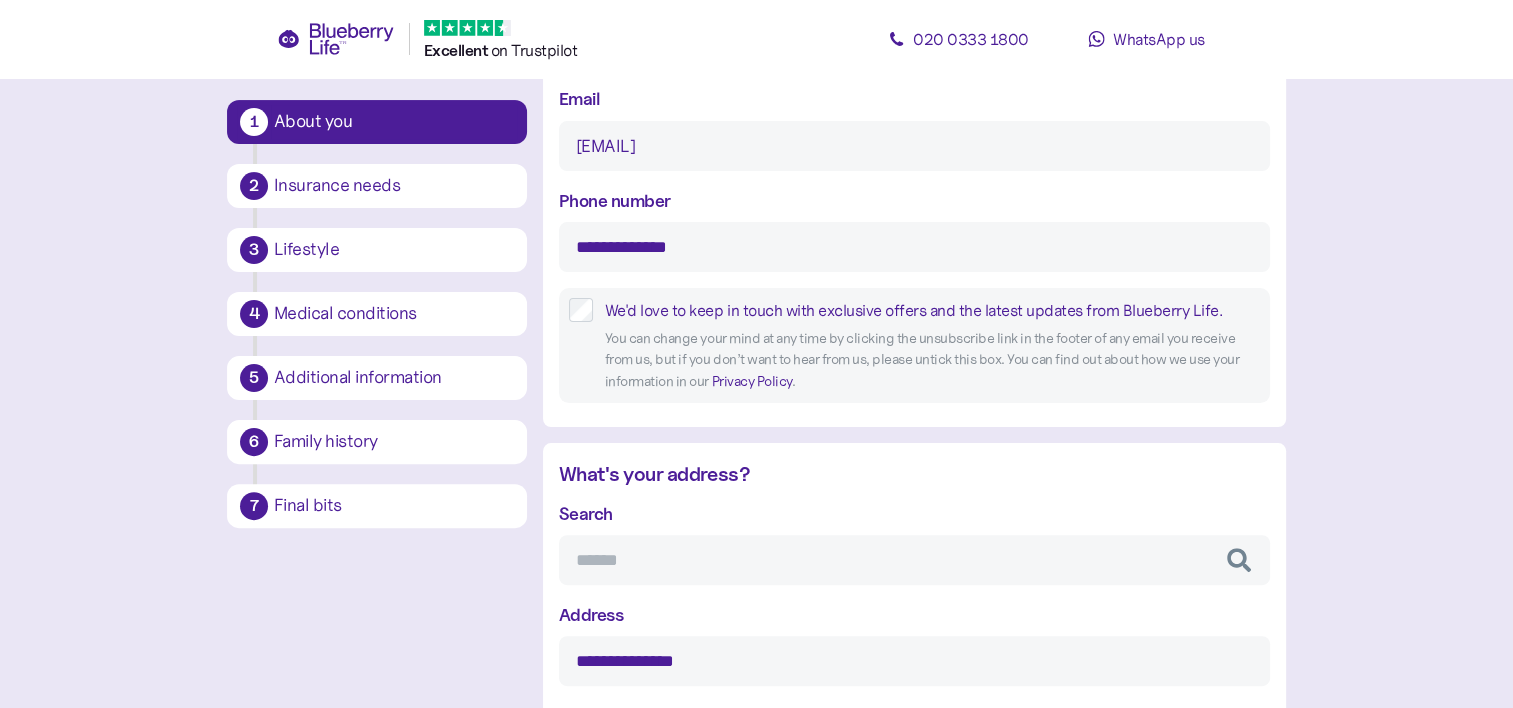 scroll, scrollTop: 538, scrollLeft: 0, axis: vertical 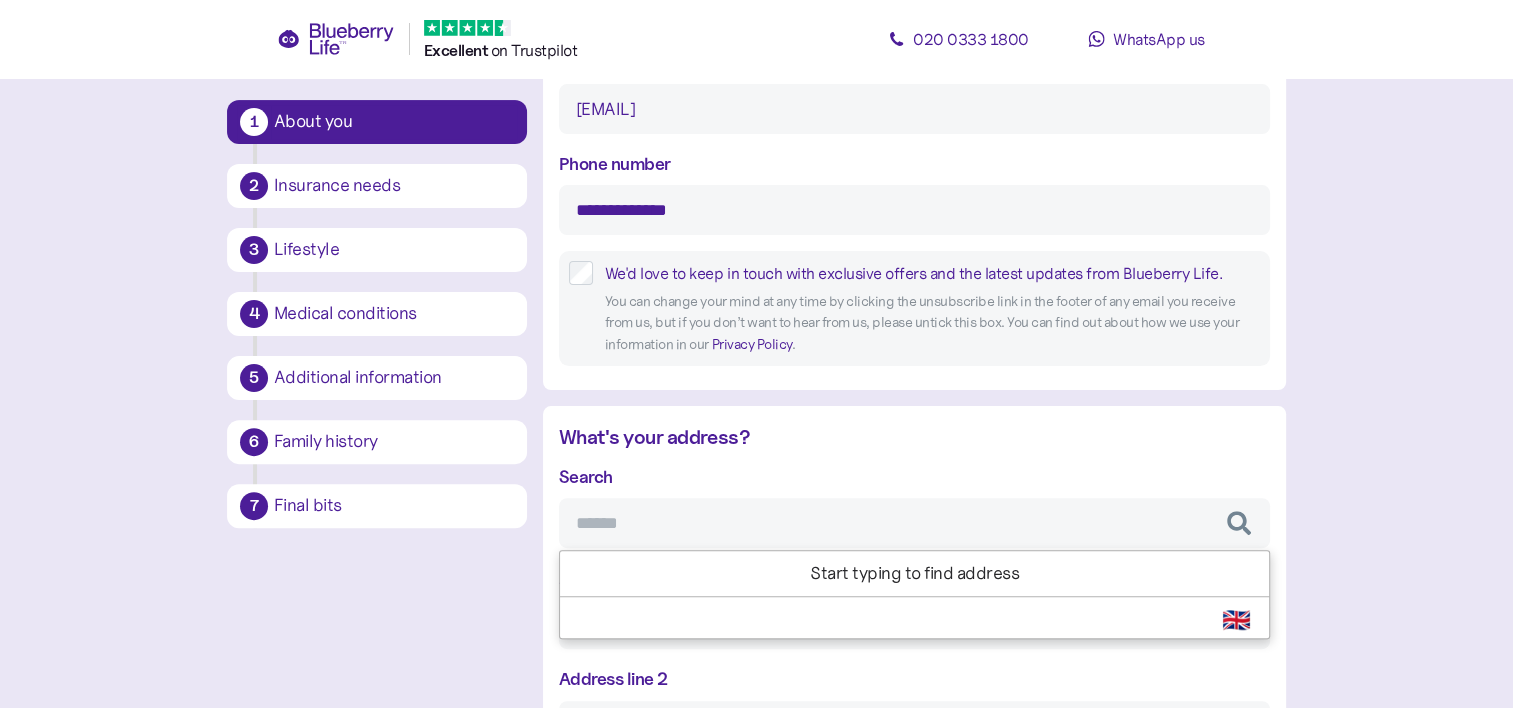 click on "Search" at bounding box center [914, 523] 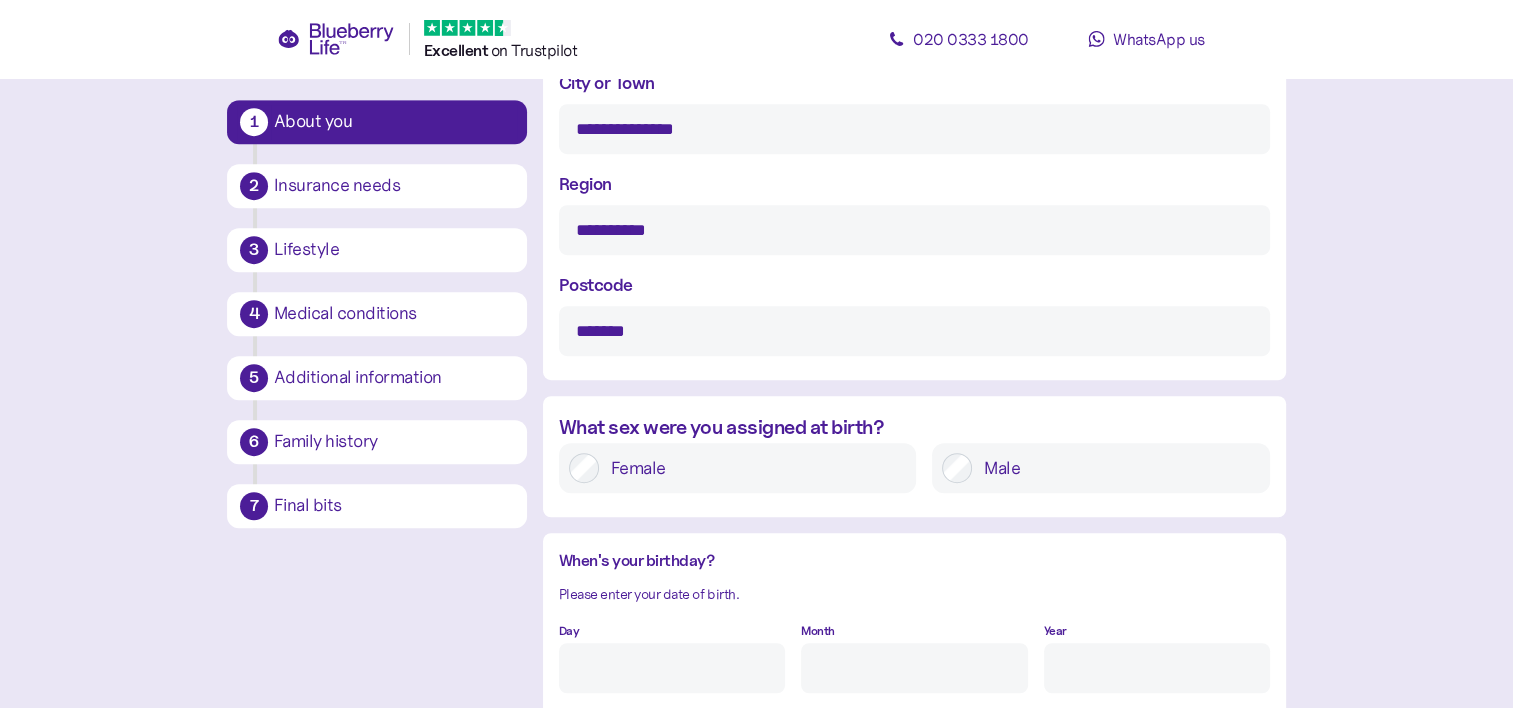 scroll, scrollTop: 1238, scrollLeft: 0, axis: vertical 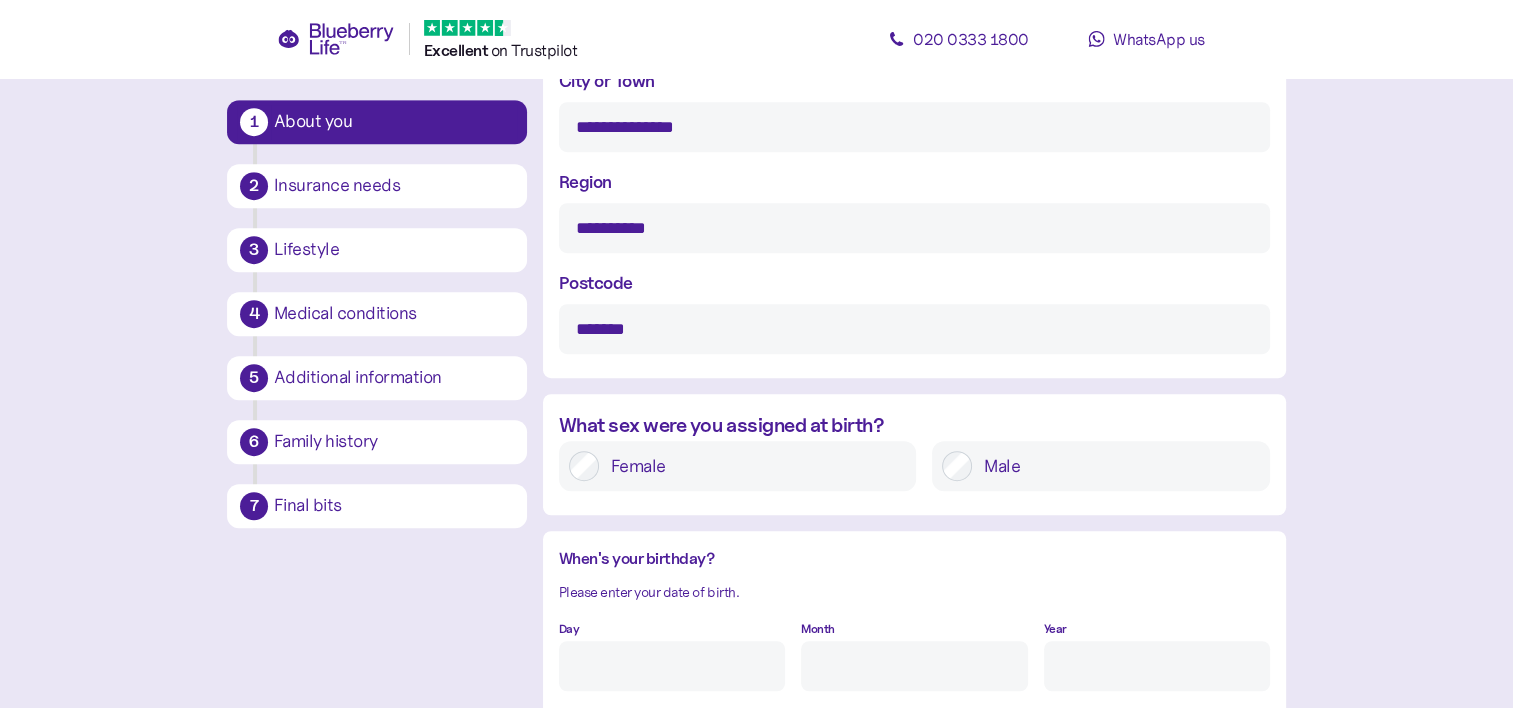 type on "**********" 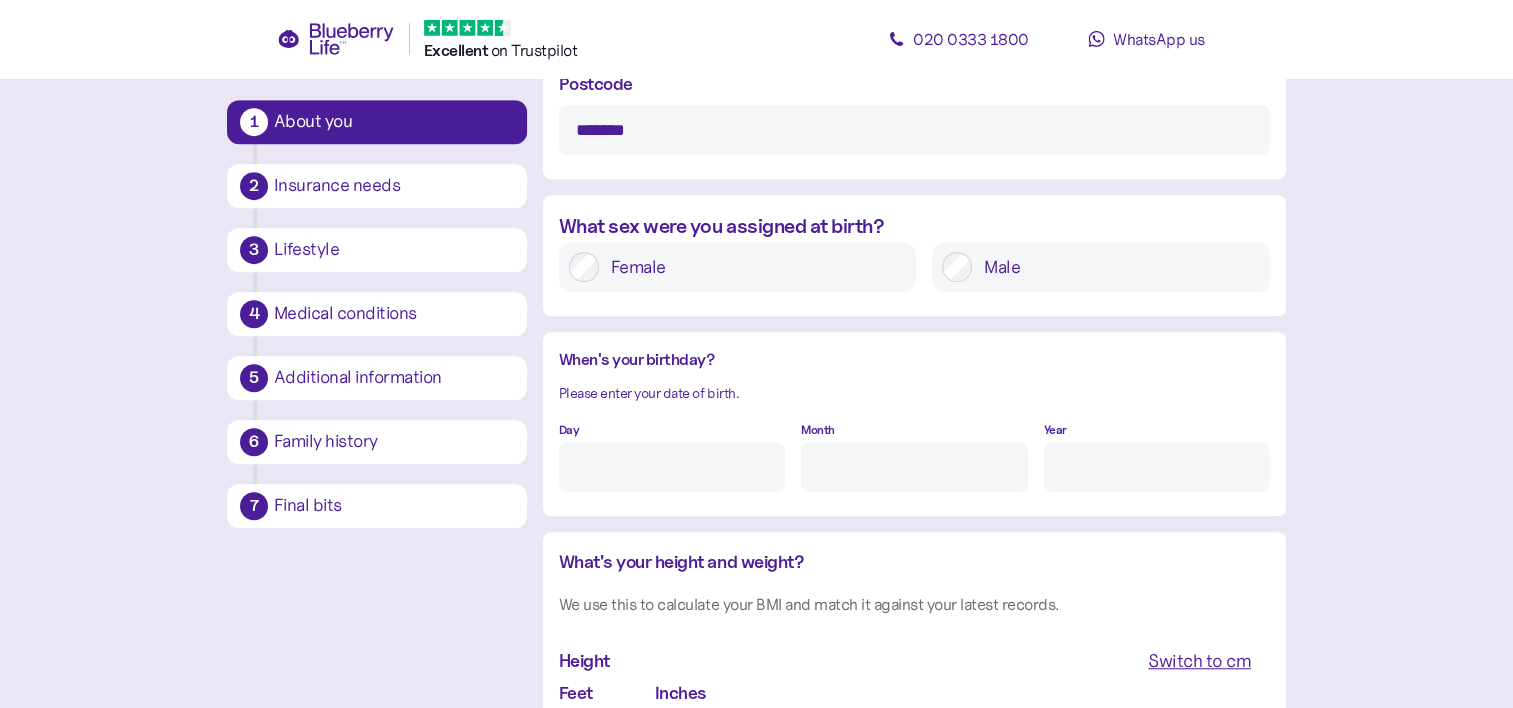 scroll, scrollTop: 1438, scrollLeft: 0, axis: vertical 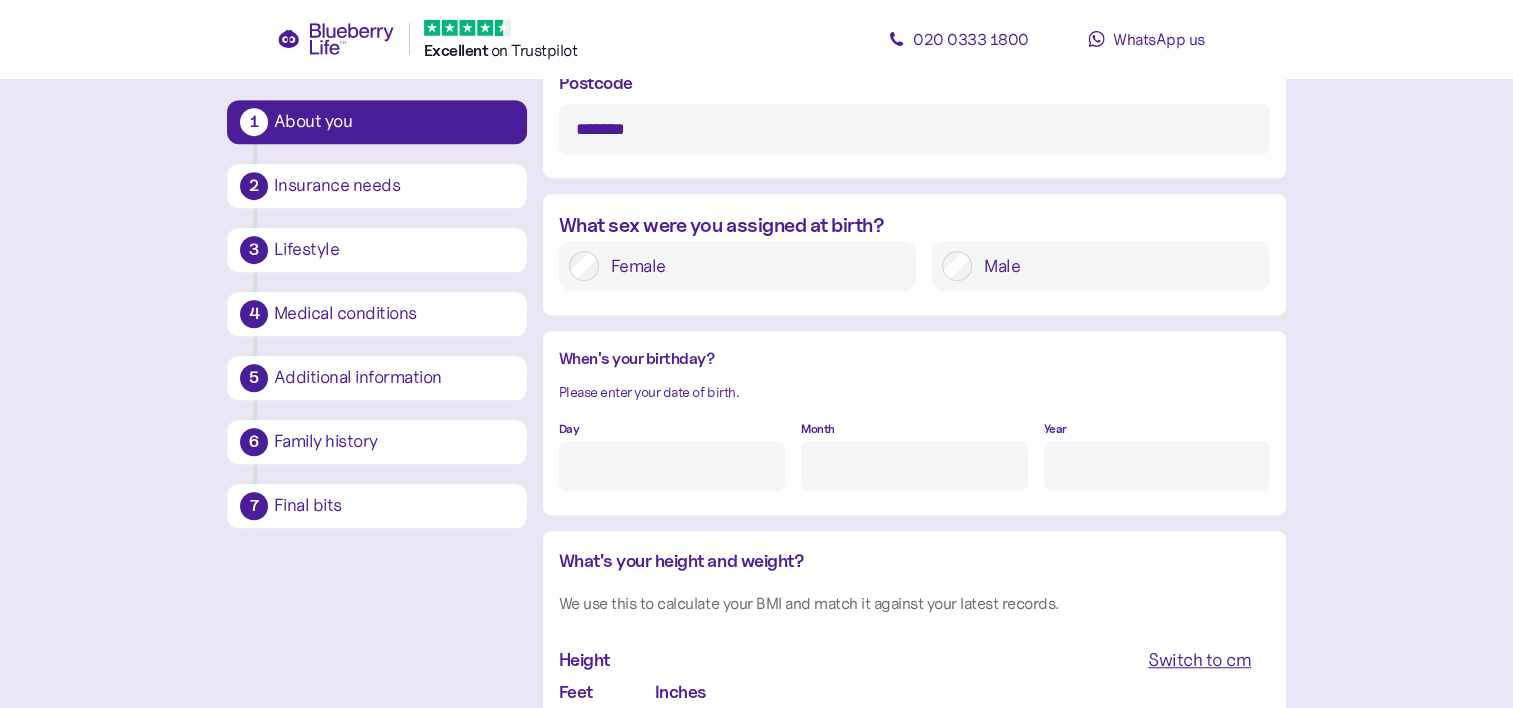 click on "Day" at bounding box center (672, 466) 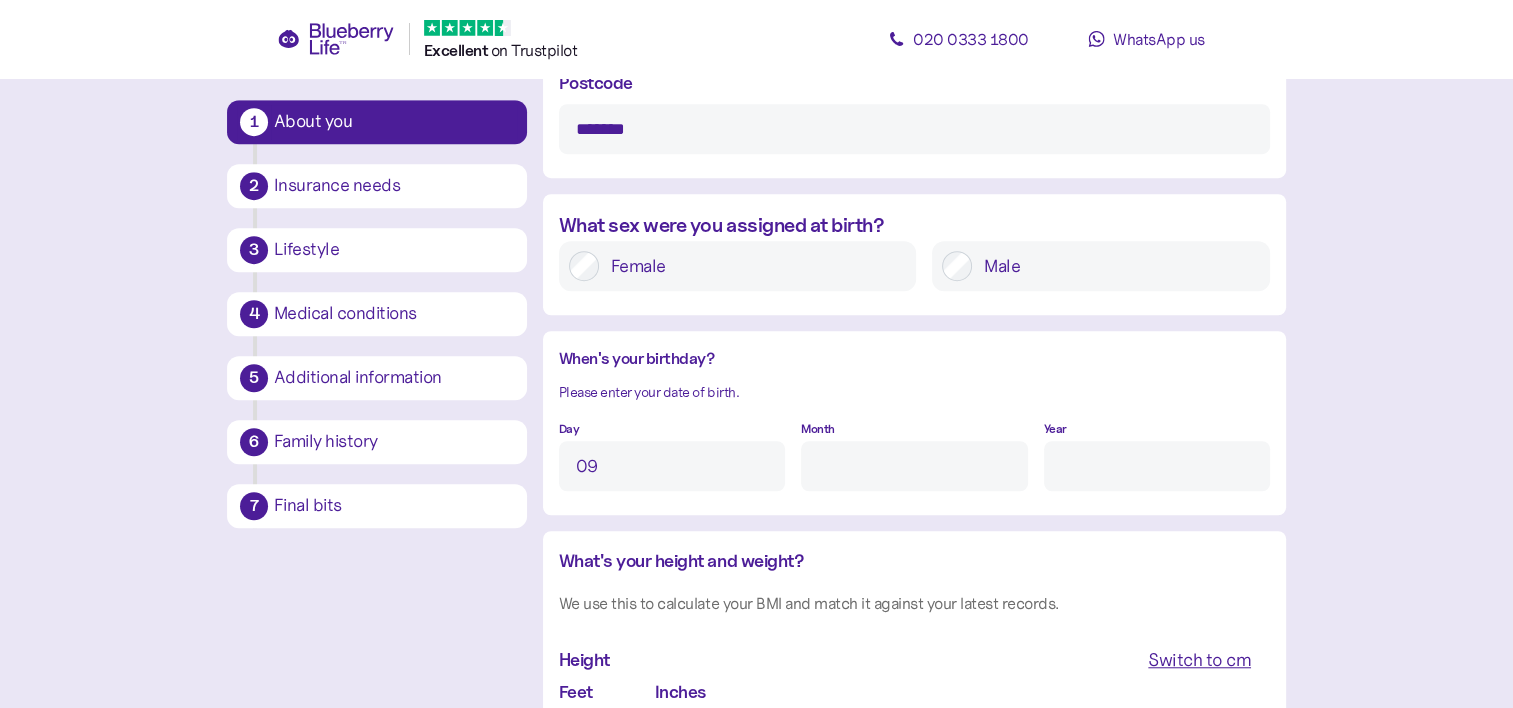 type on "9" 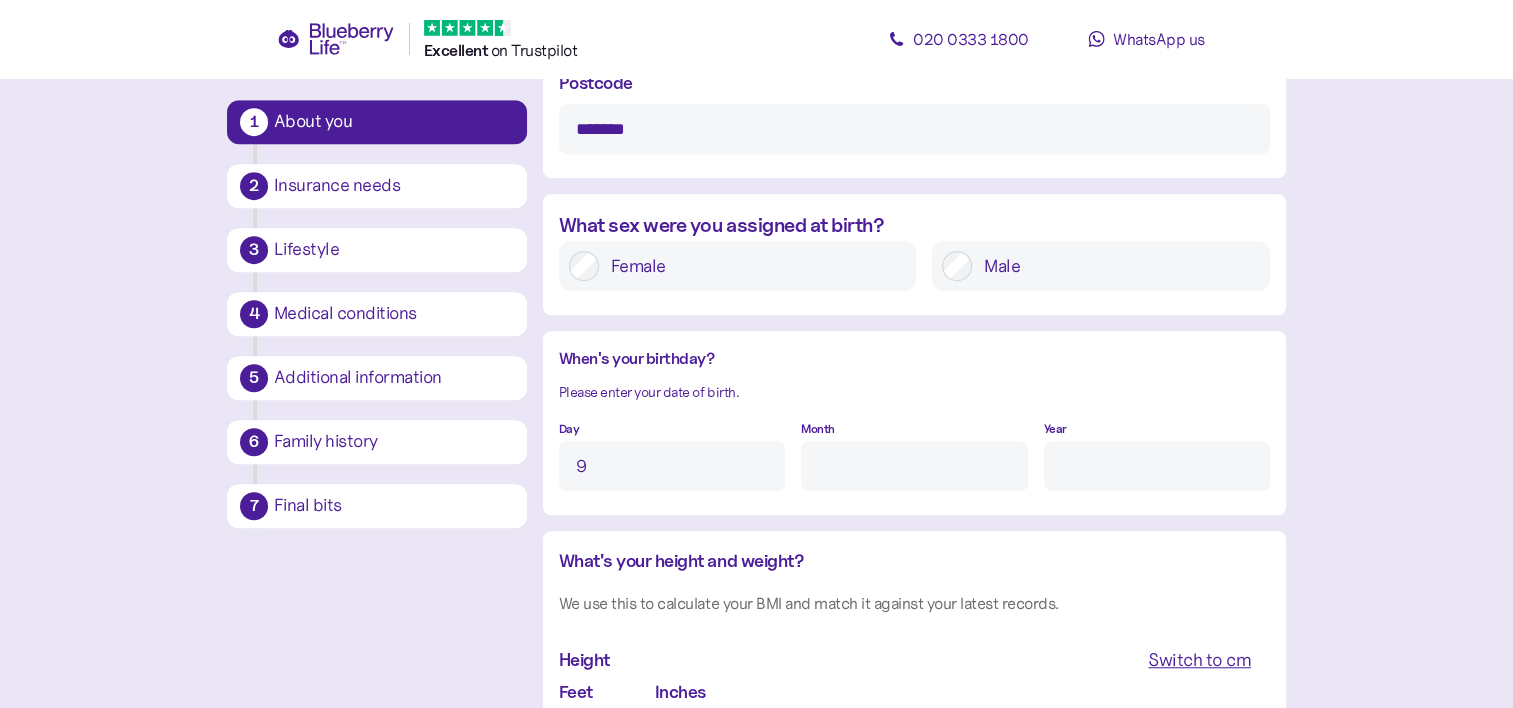 click on "Month" at bounding box center [914, 466] 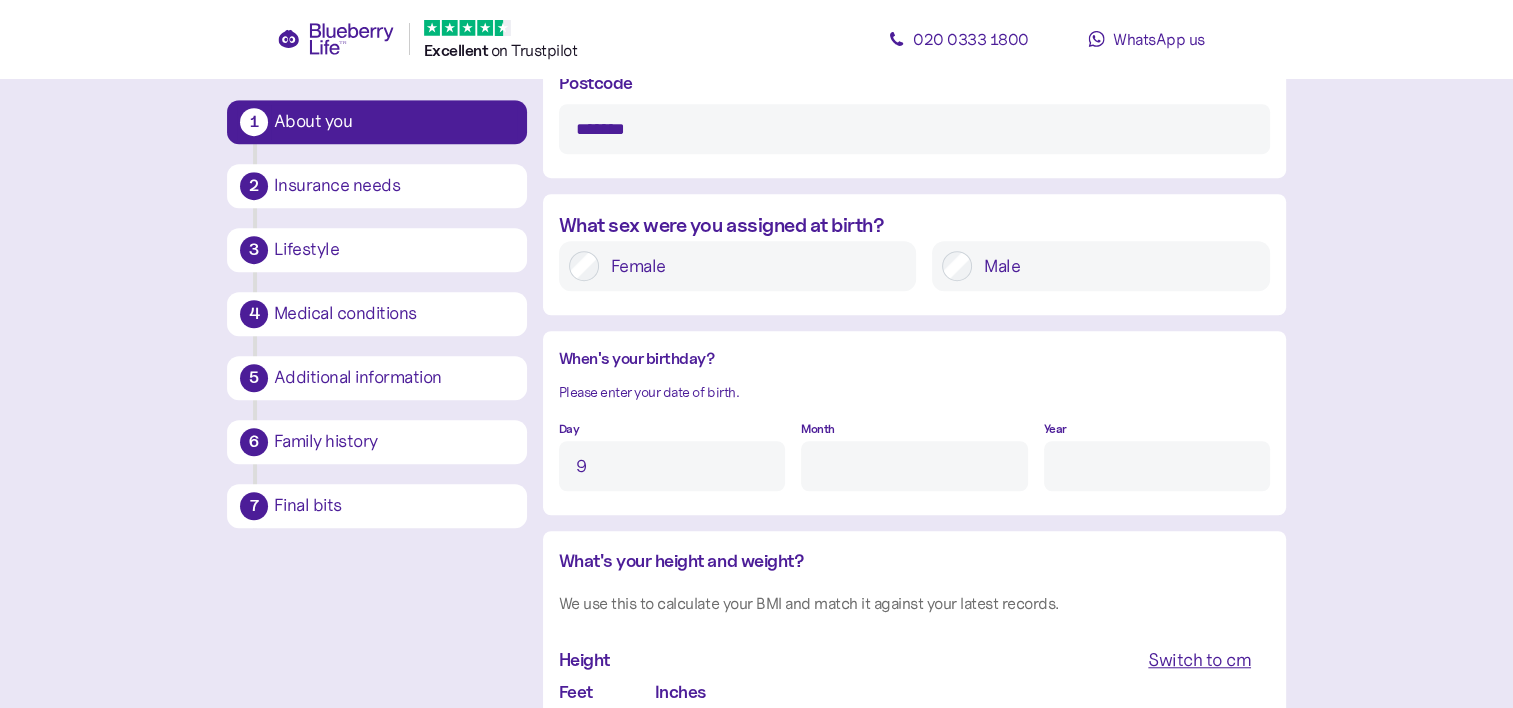 type on "10" 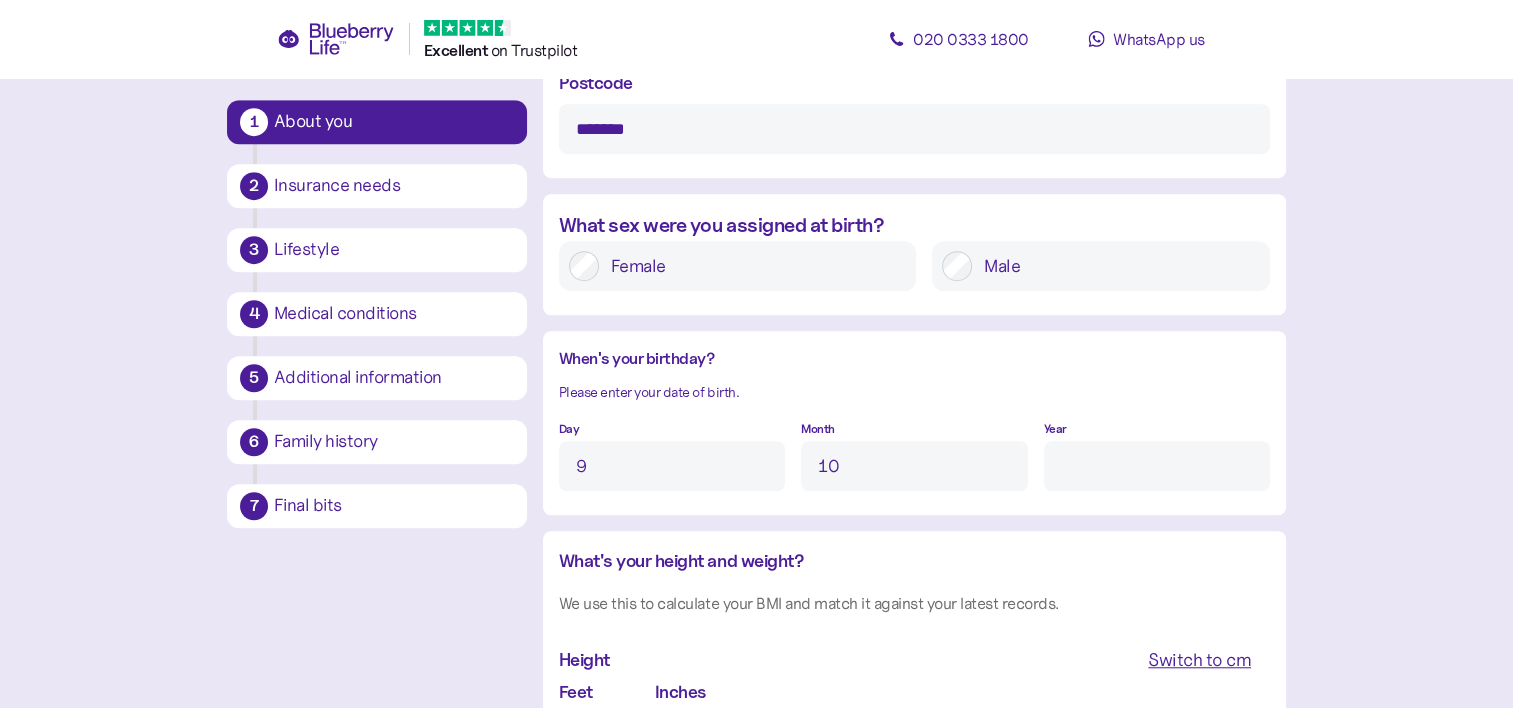 click on "Year" at bounding box center (1157, 466) 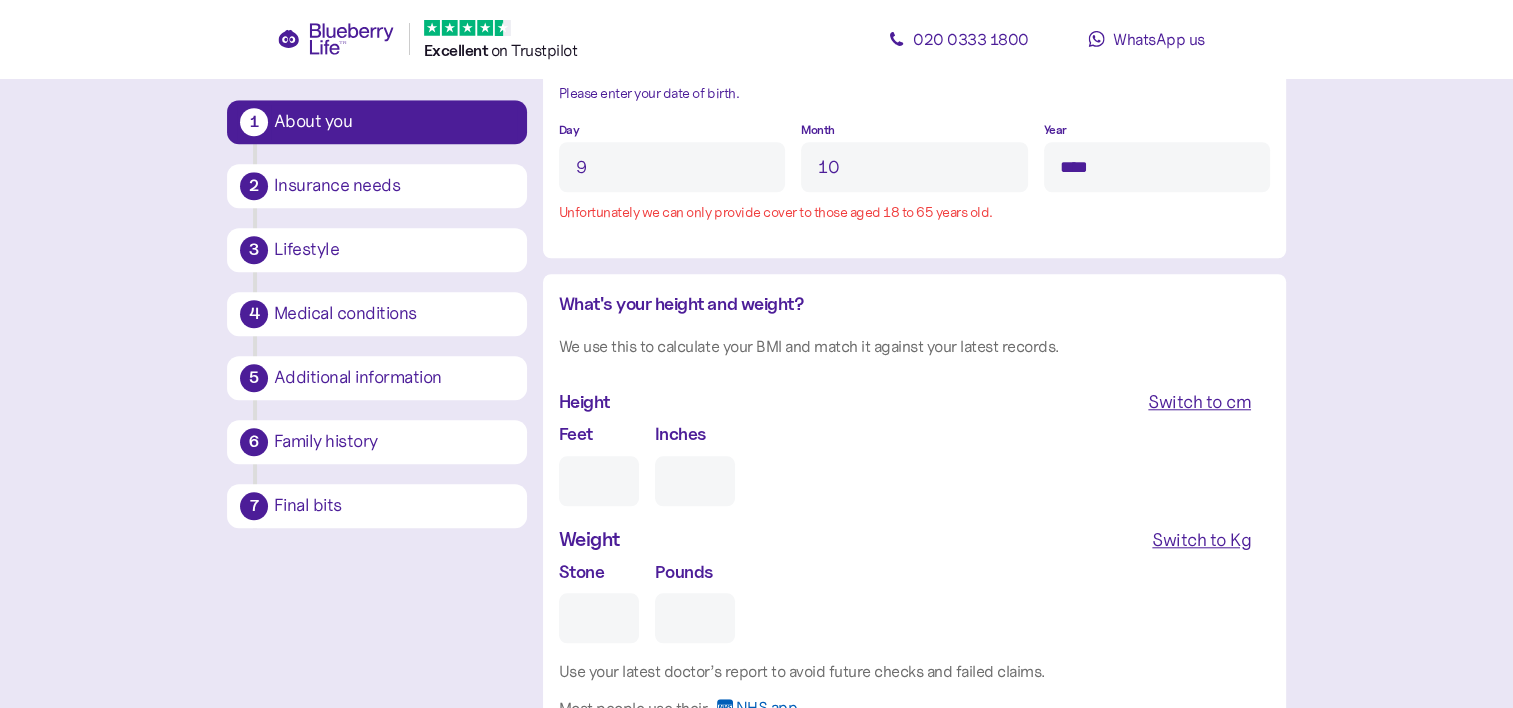 scroll, scrollTop: 1738, scrollLeft: 0, axis: vertical 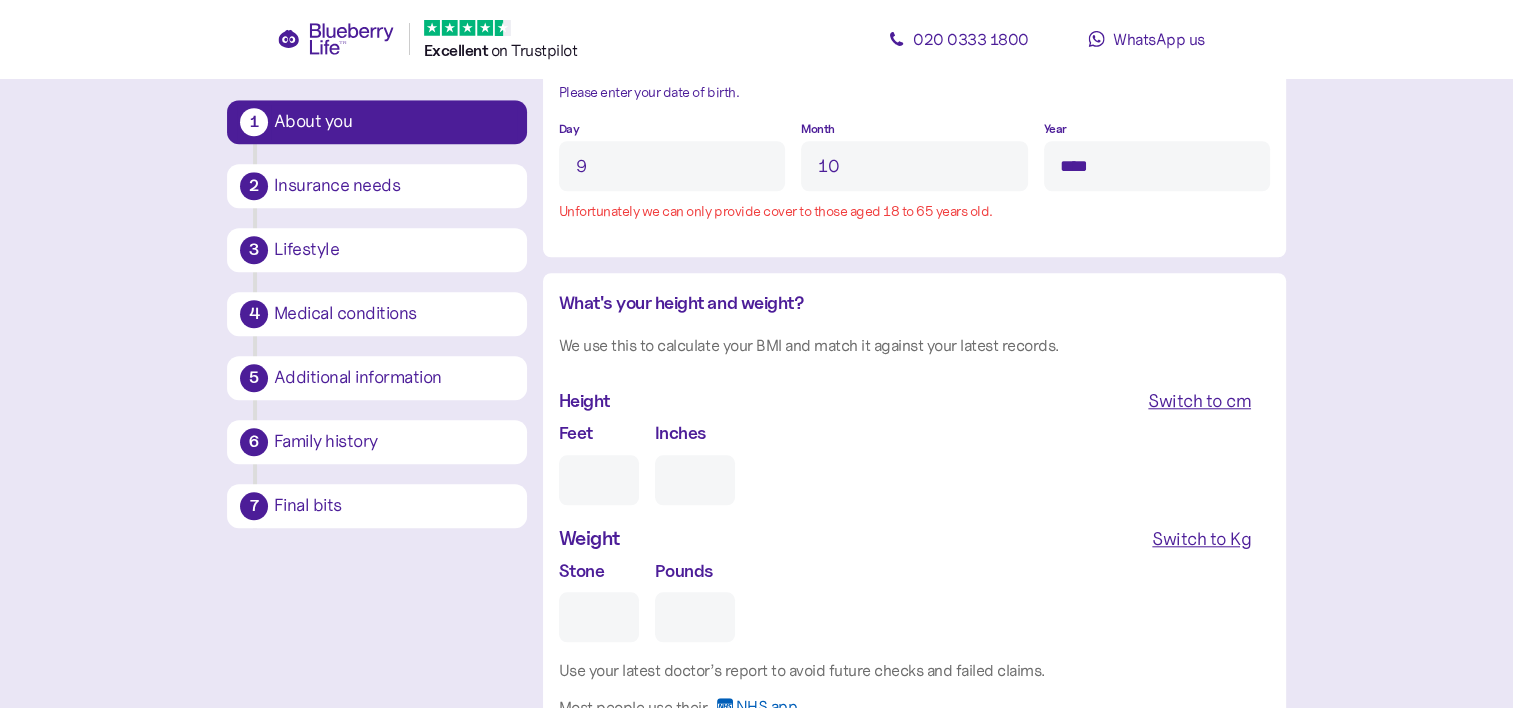 click on "Feet" at bounding box center [599, 480] 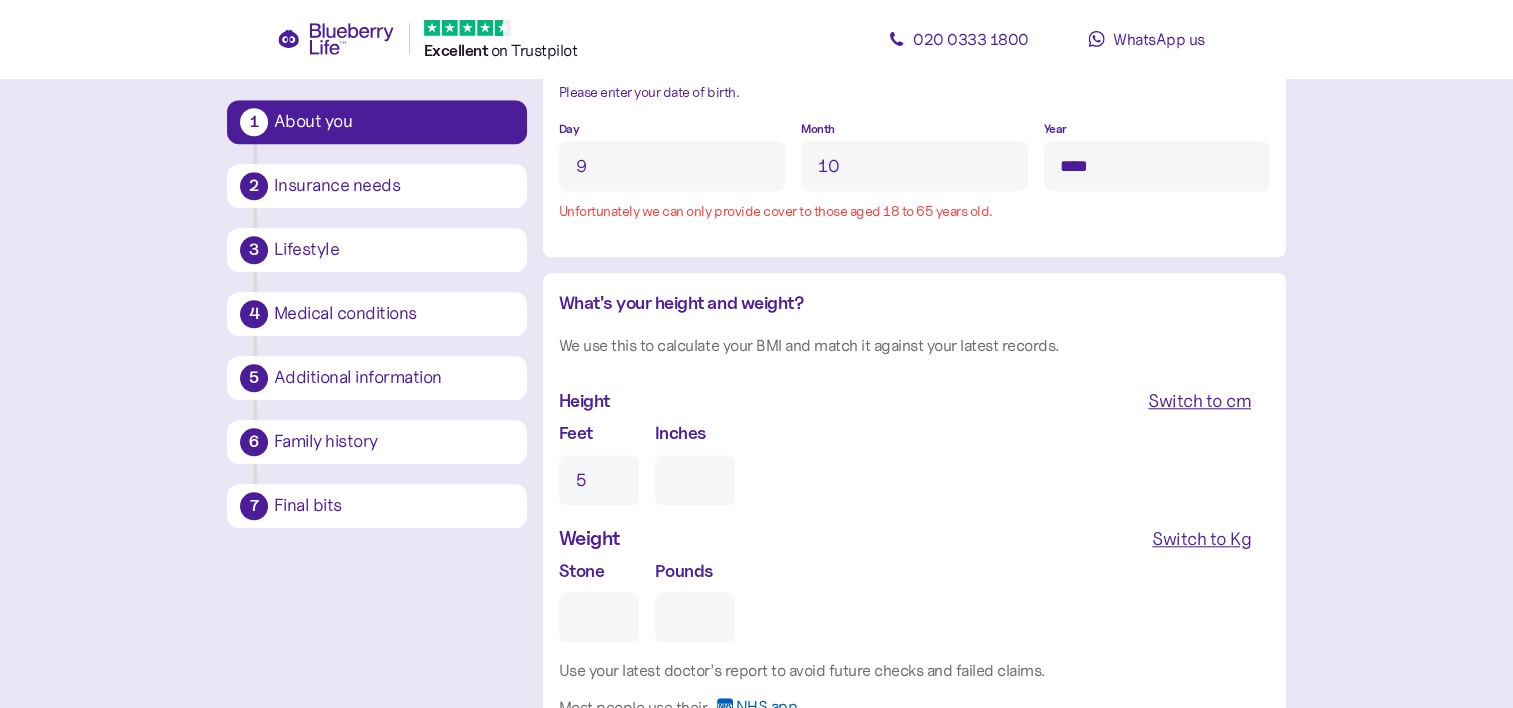 type on "0" 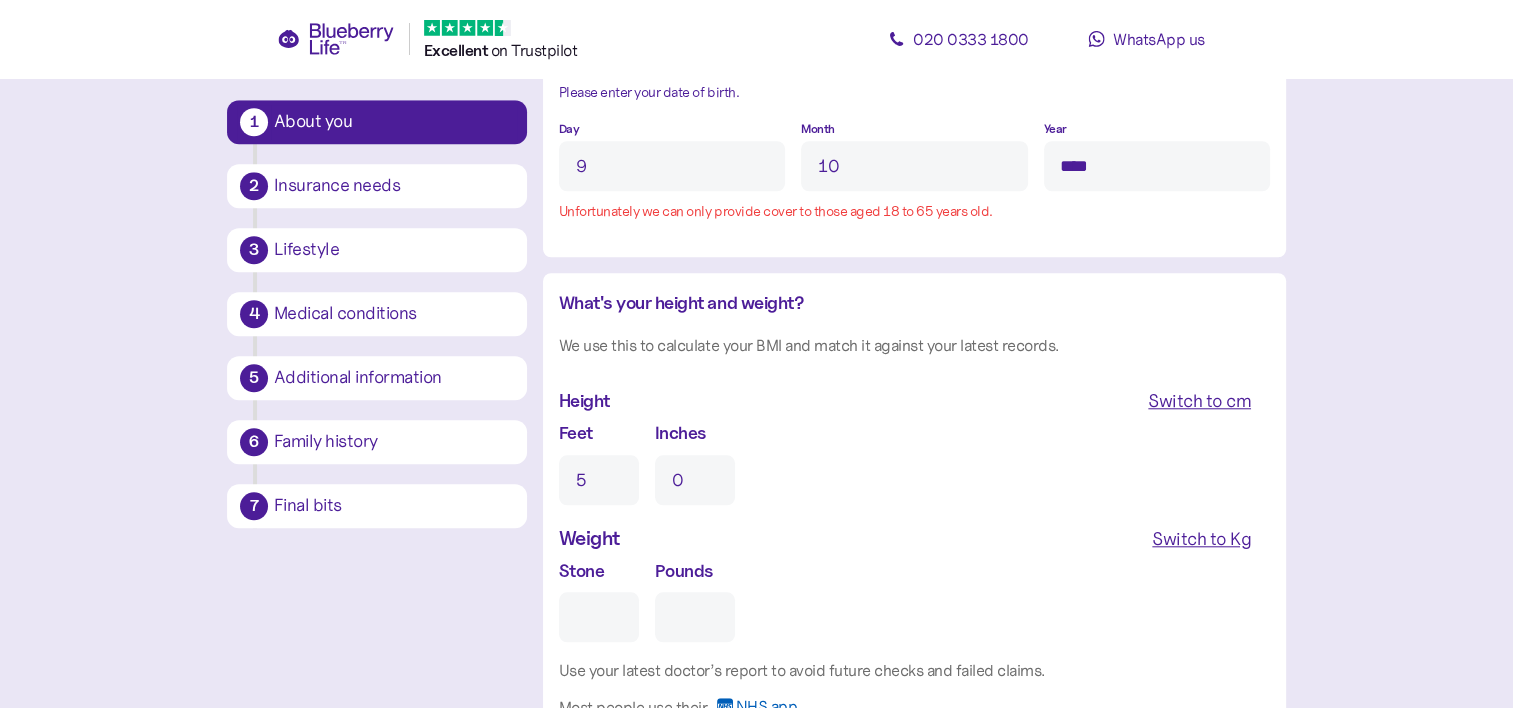 type on "5" 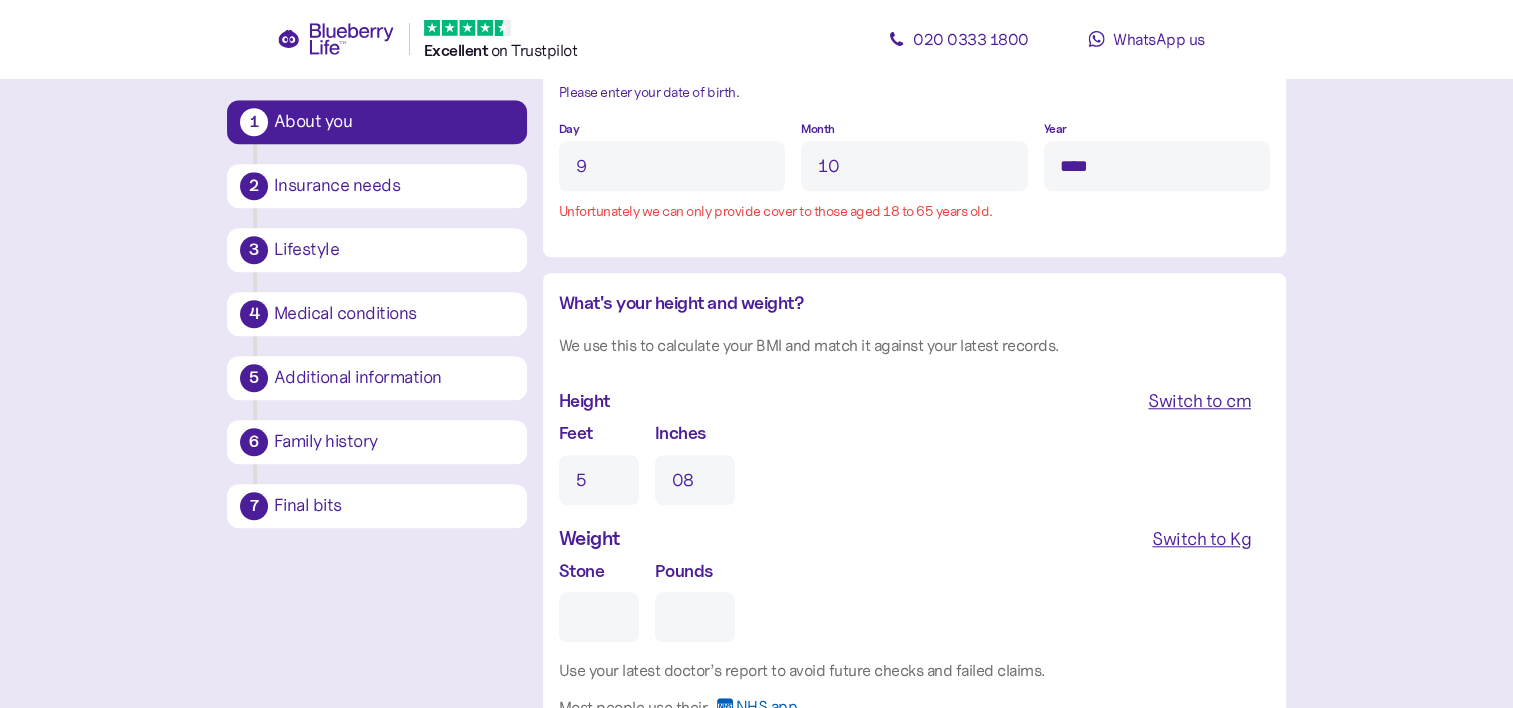 type on "0" 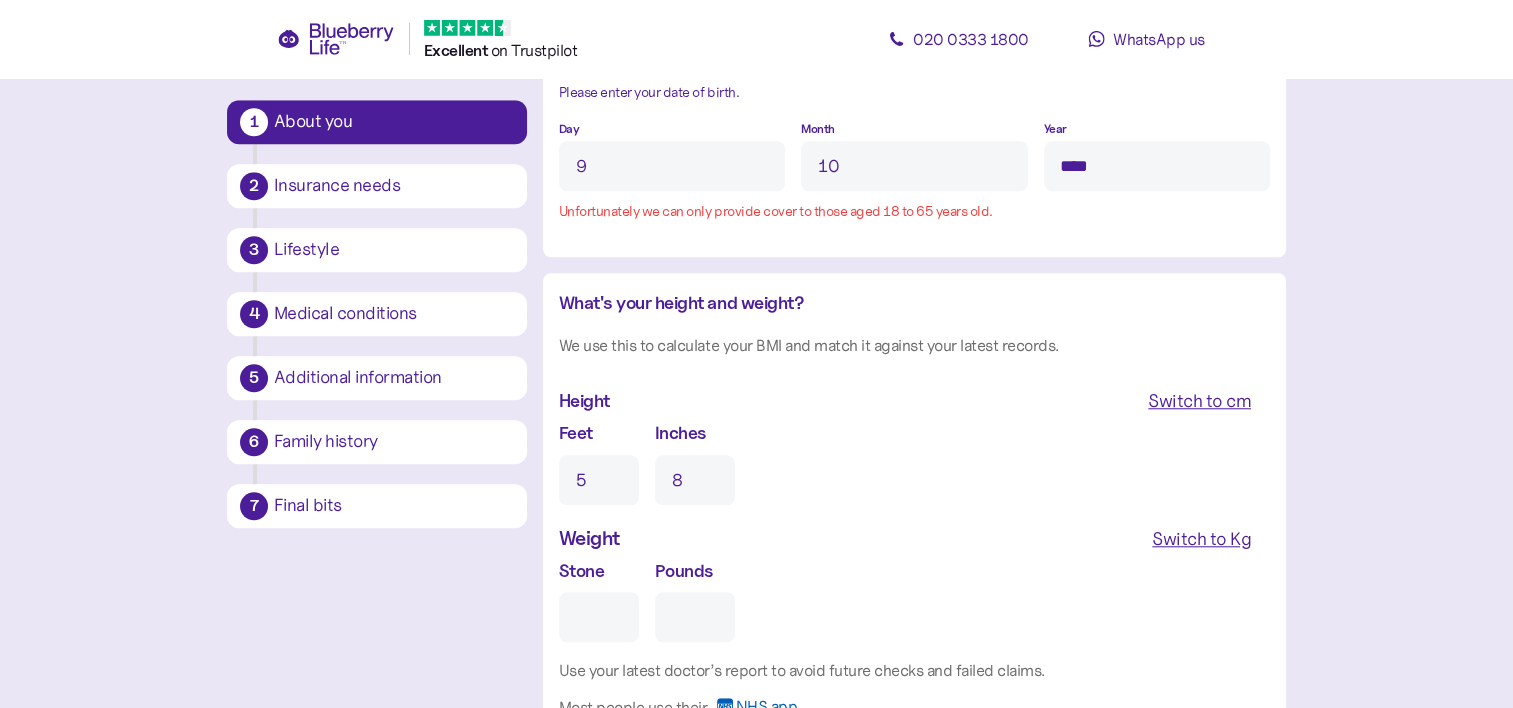 type on "8" 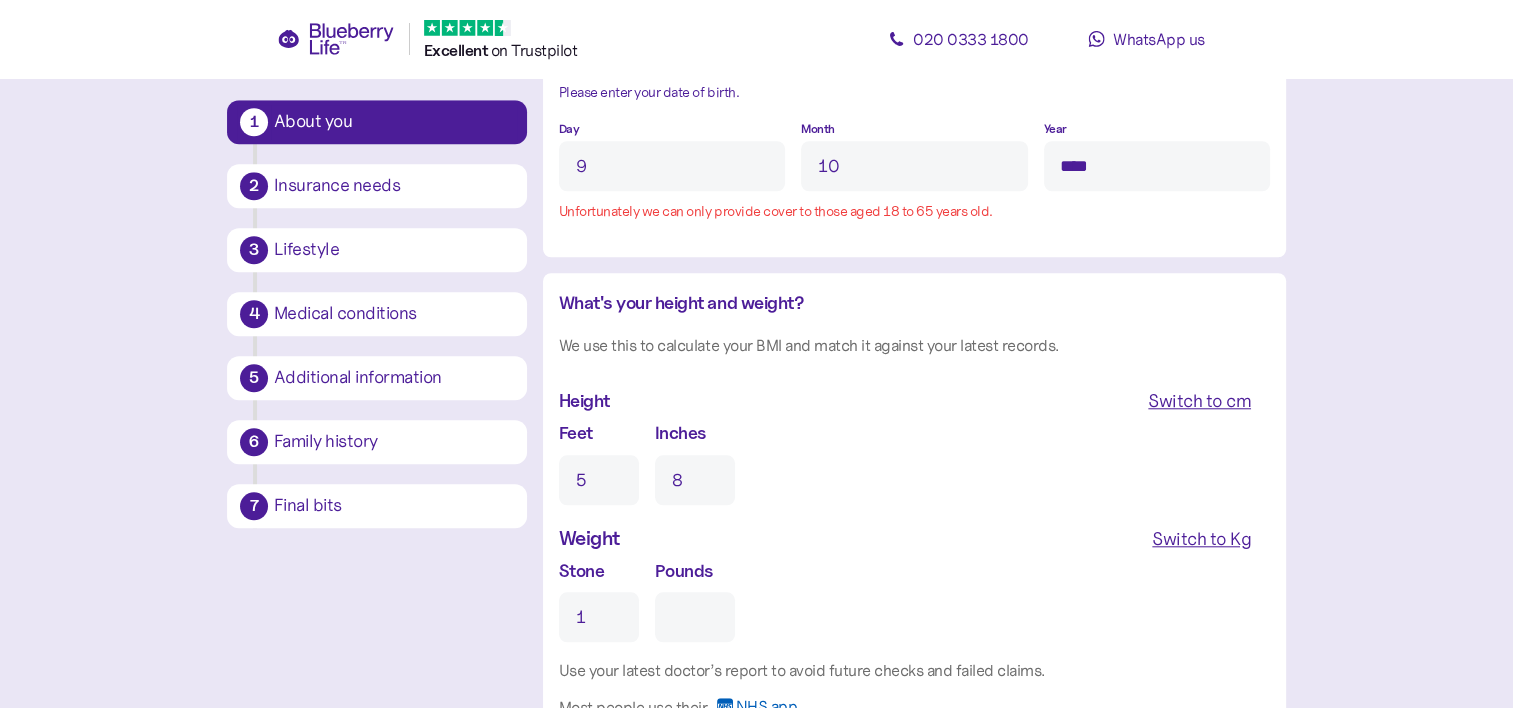 type on "0" 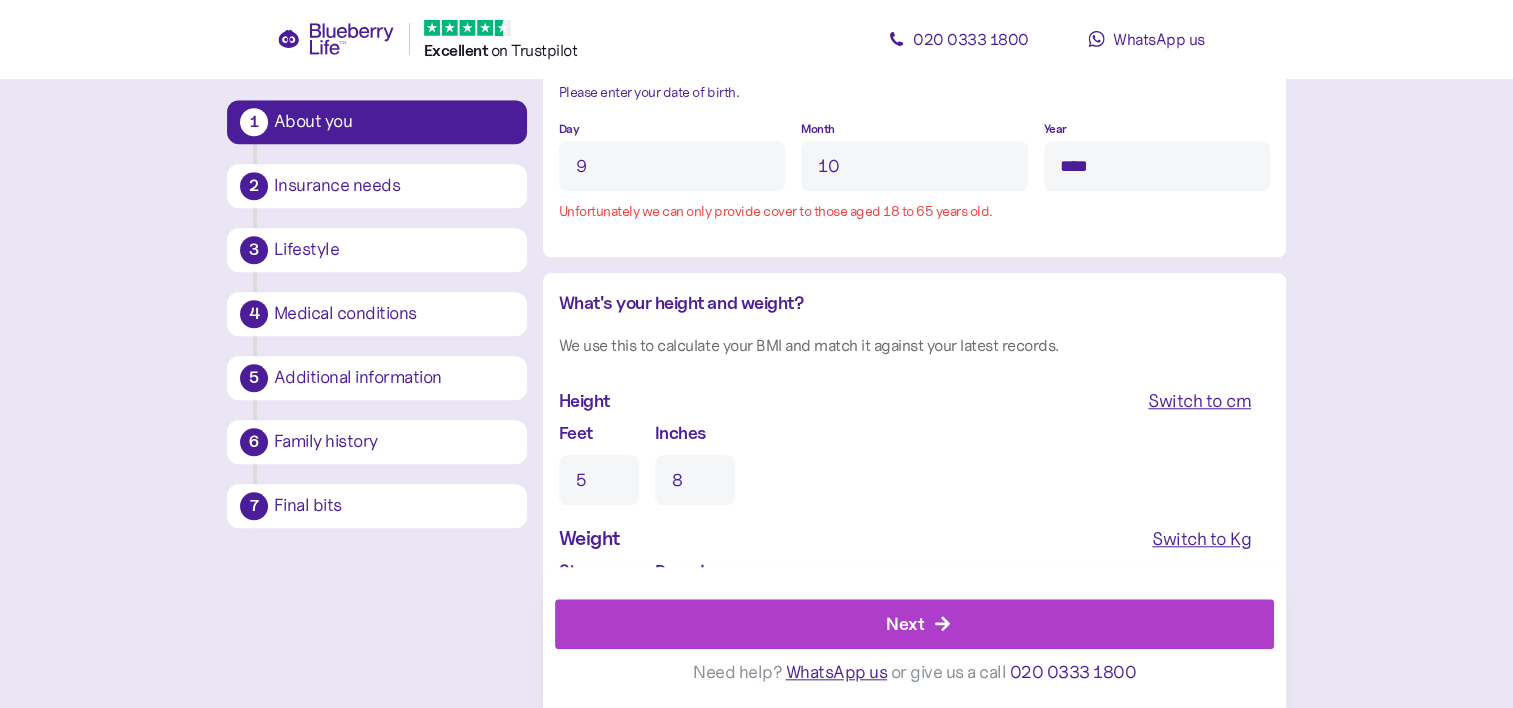 type on "11" 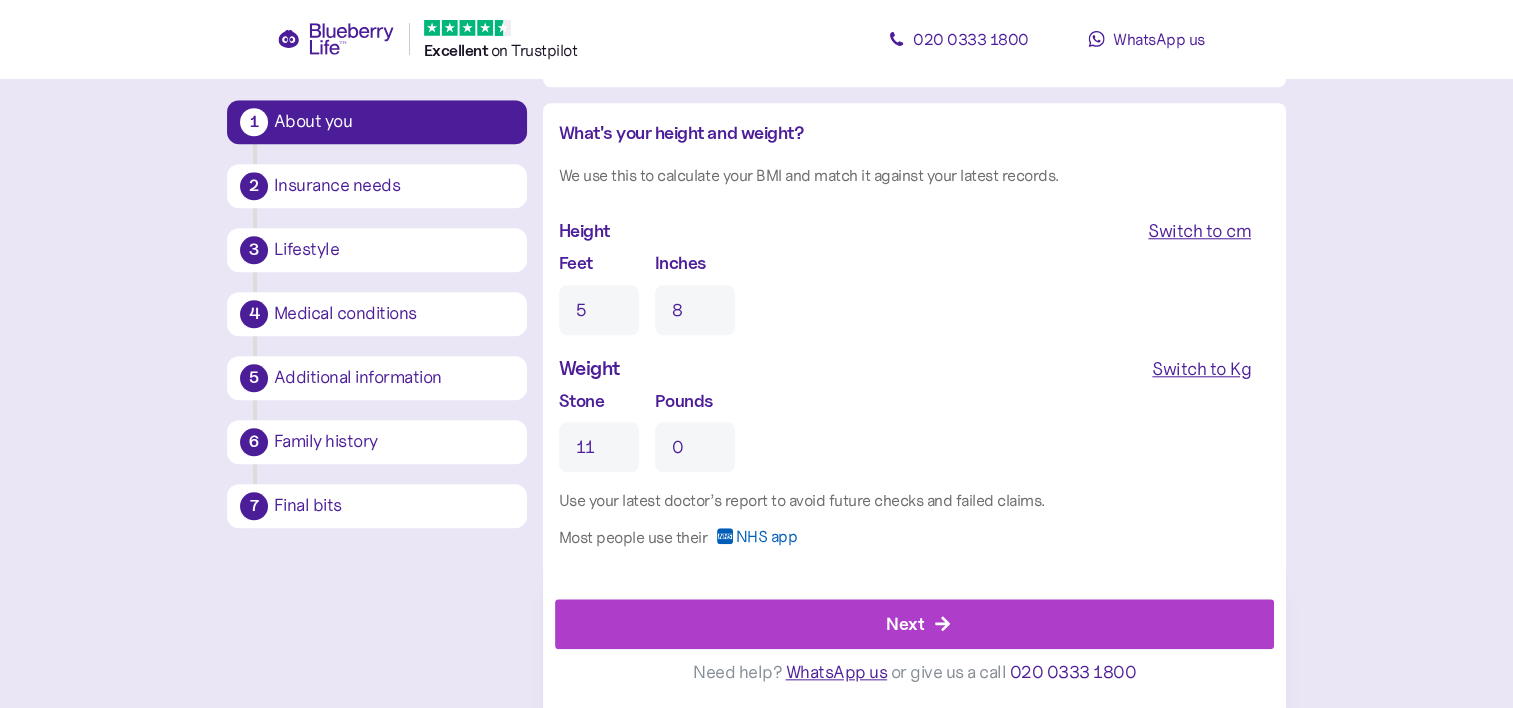 scroll, scrollTop: 1920, scrollLeft: 0, axis: vertical 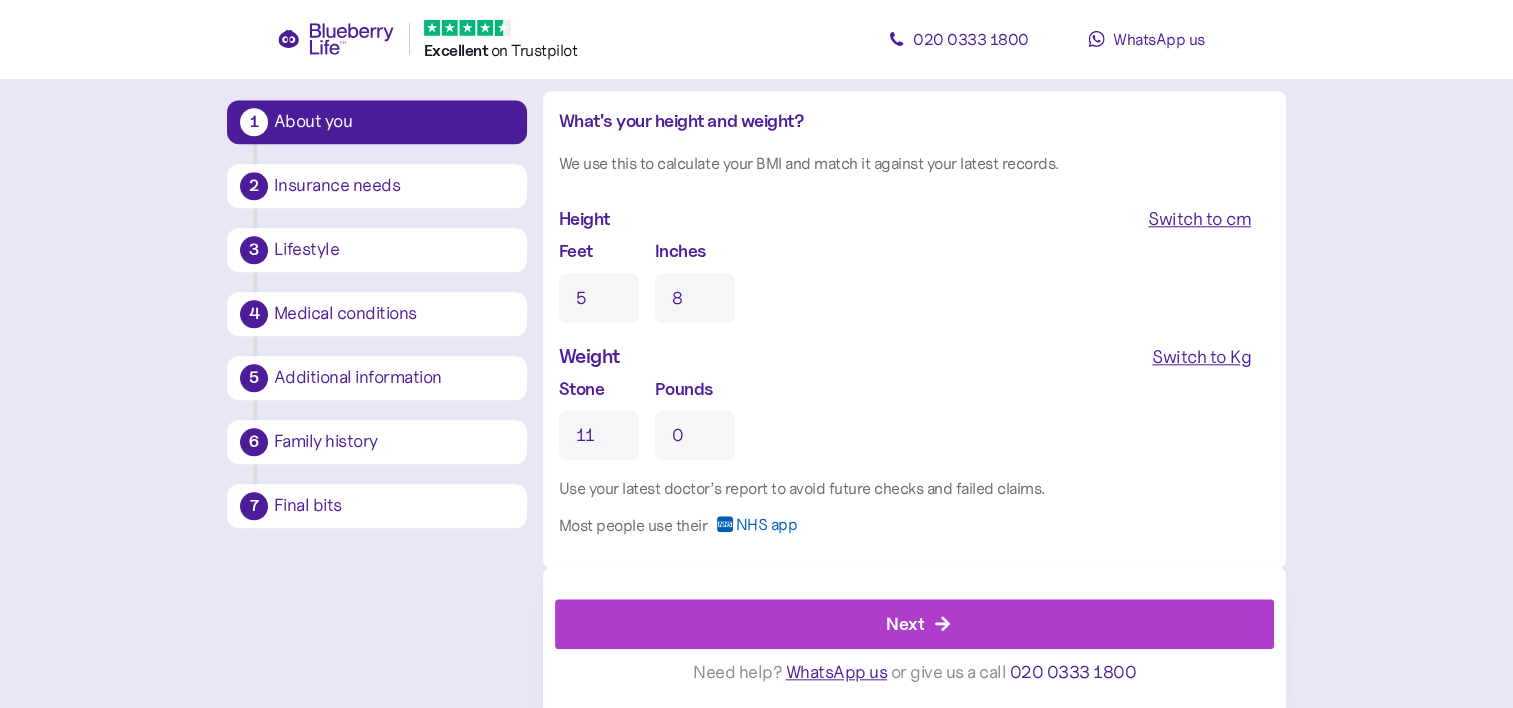 click on "0" at bounding box center (695, 435) 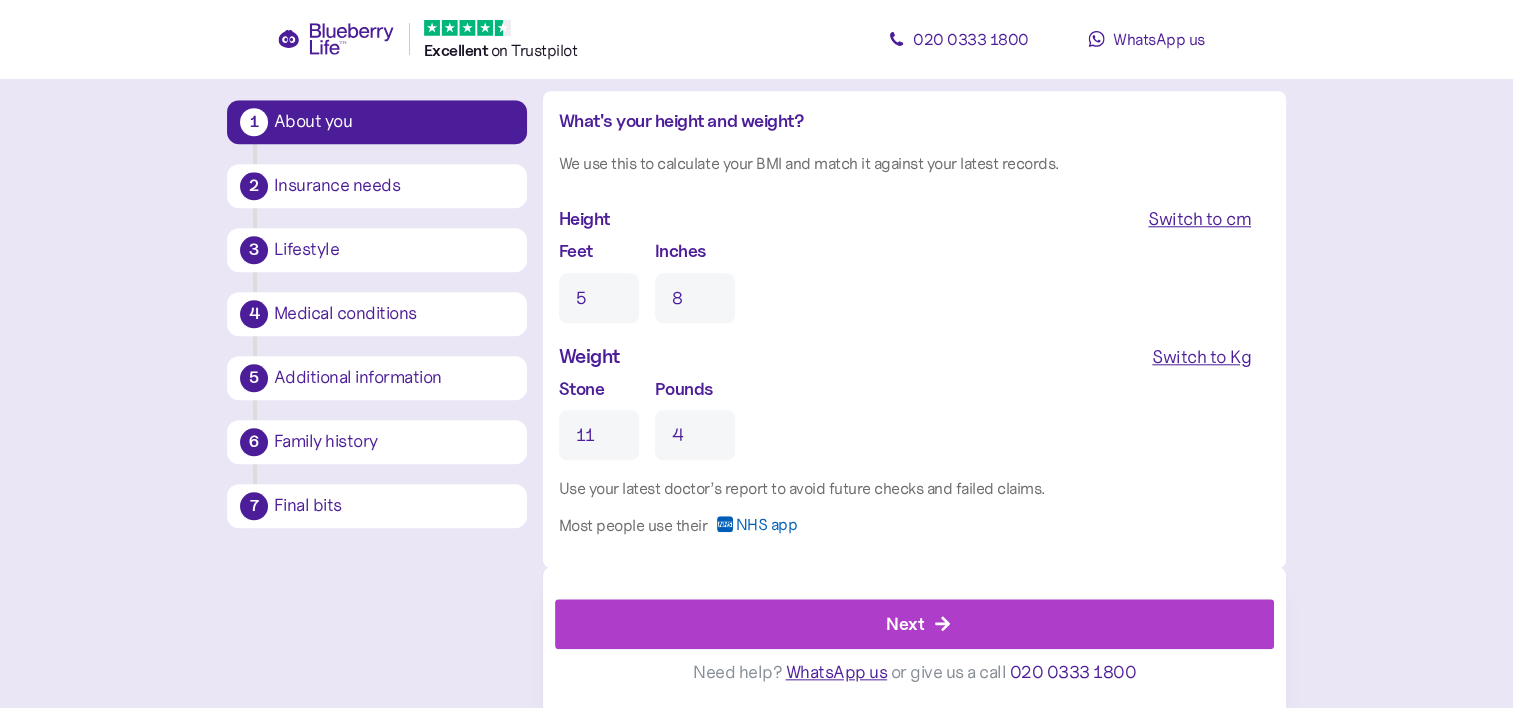 type on "4" 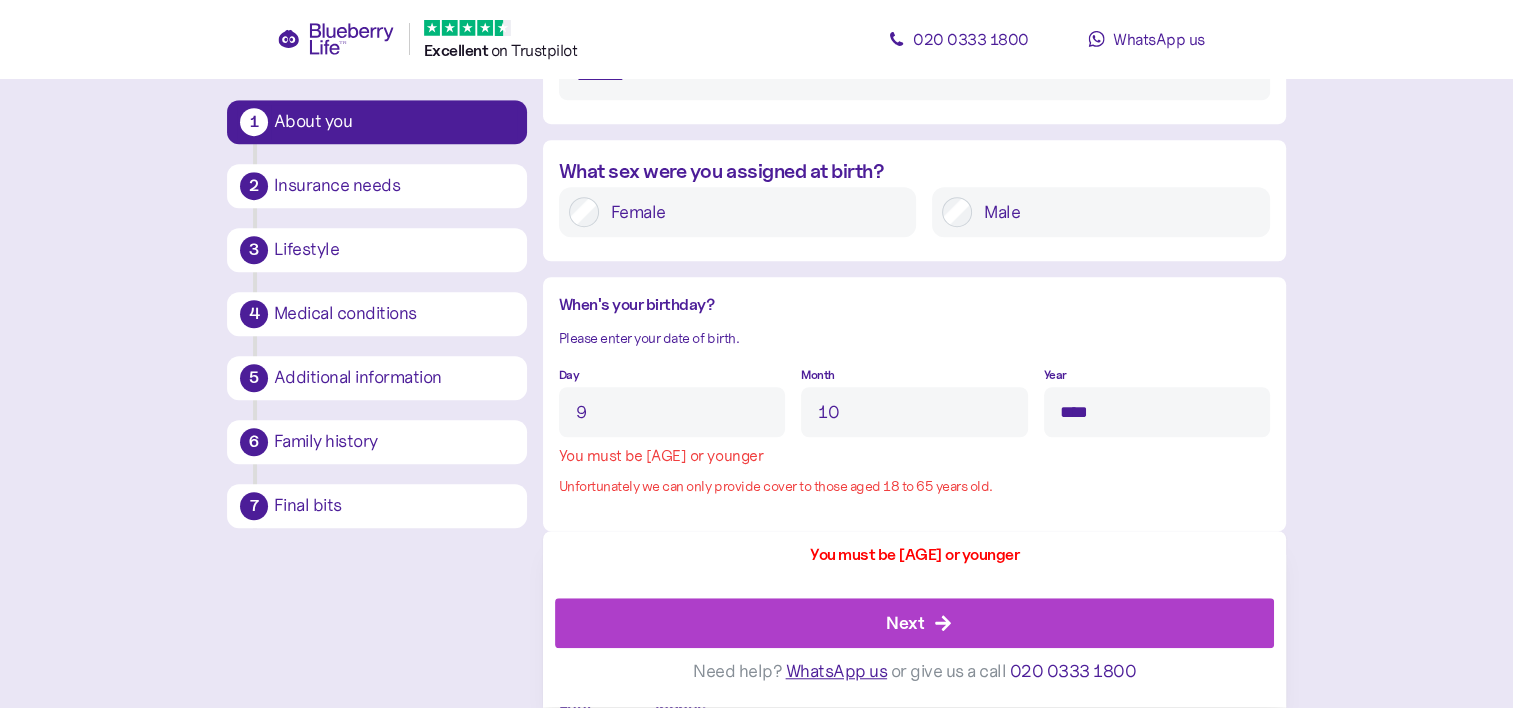 scroll, scrollTop: 1420, scrollLeft: 0, axis: vertical 